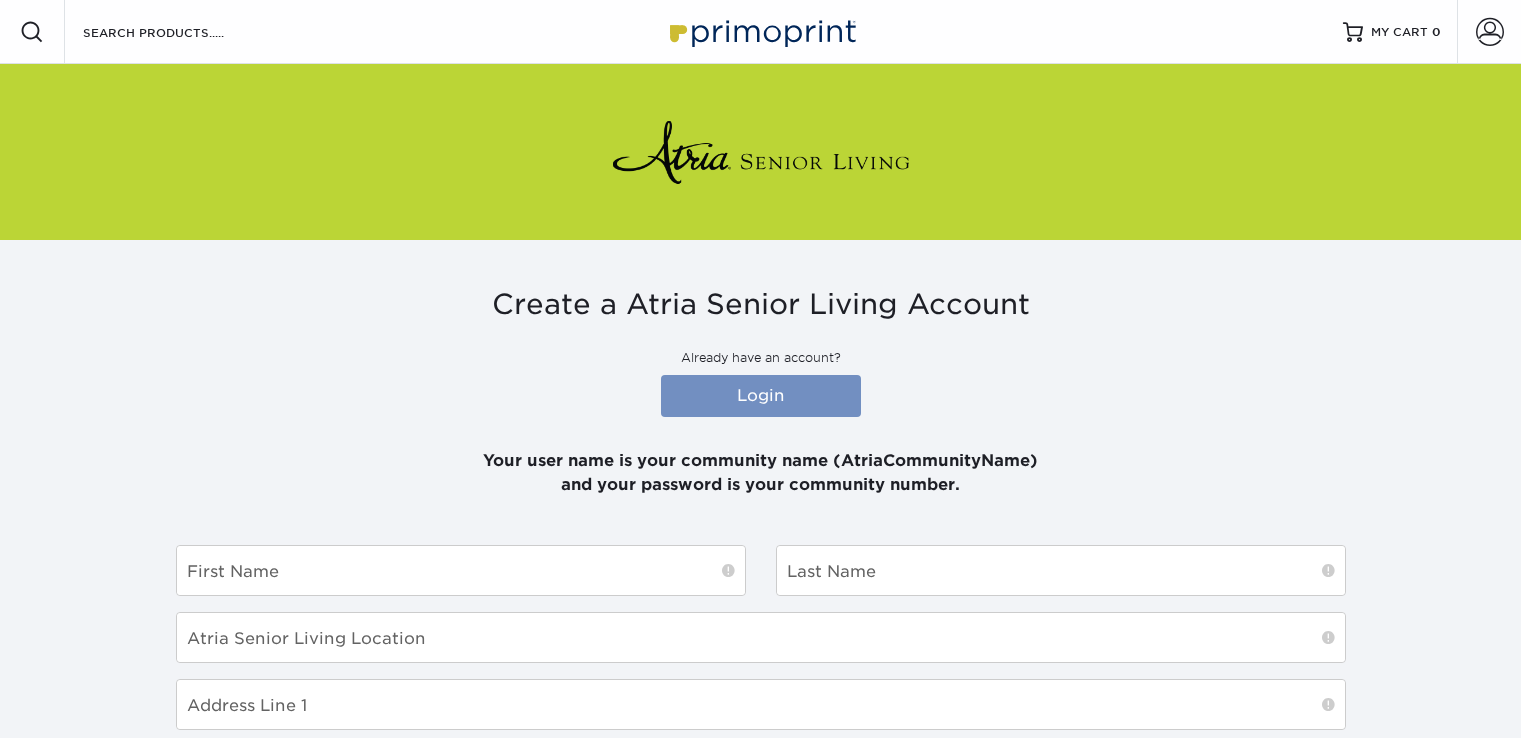 scroll, scrollTop: 0, scrollLeft: 0, axis: both 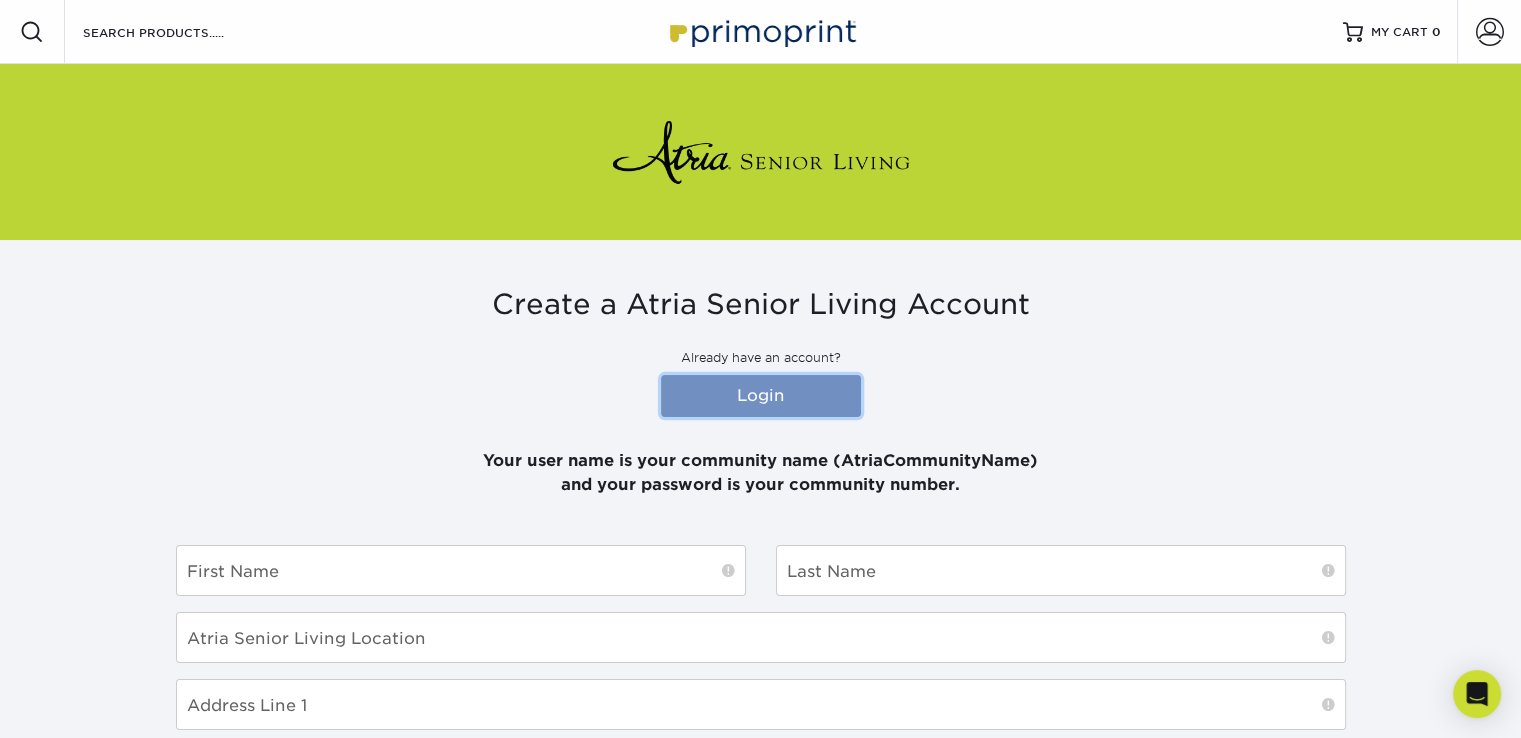 click on "Login" at bounding box center (761, 396) 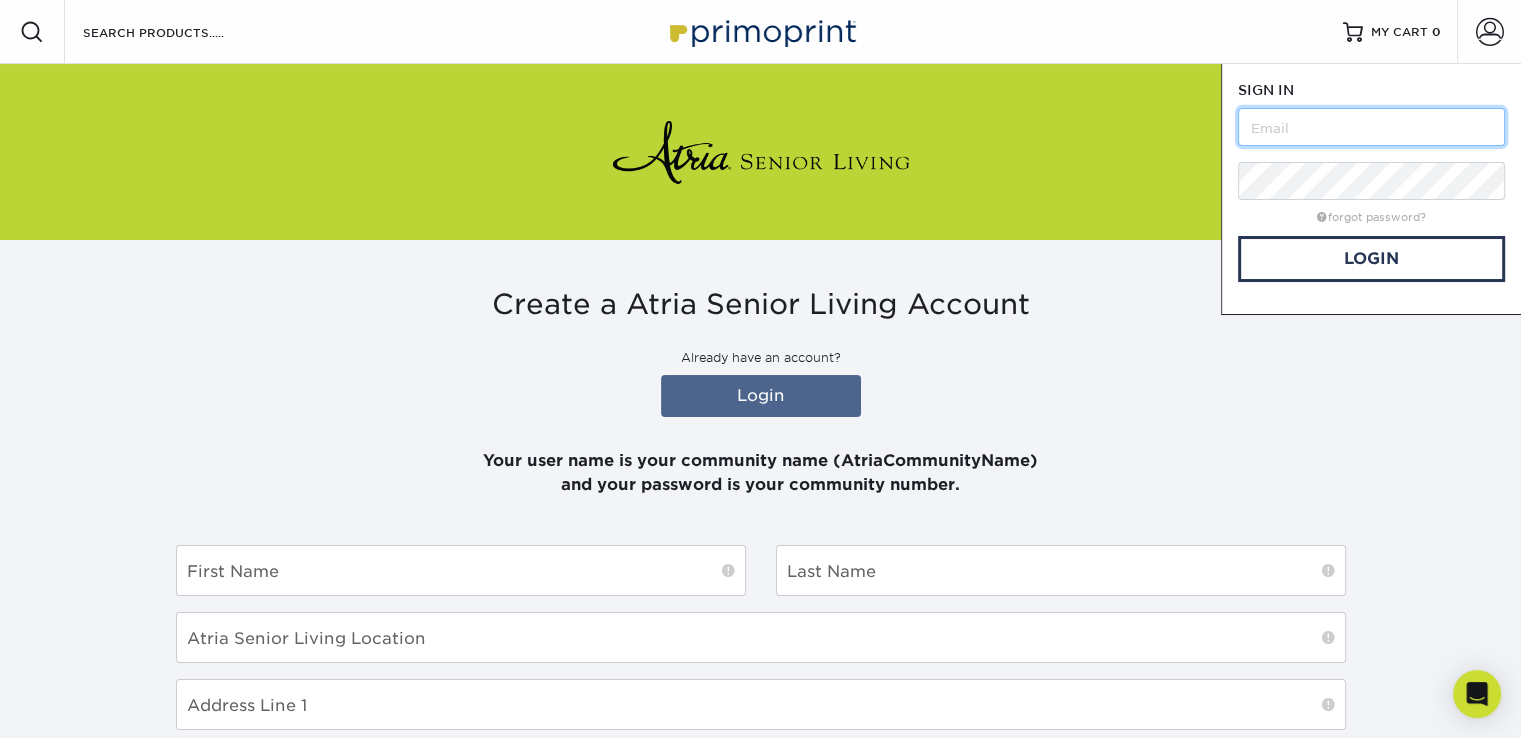 click at bounding box center [1371, 127] 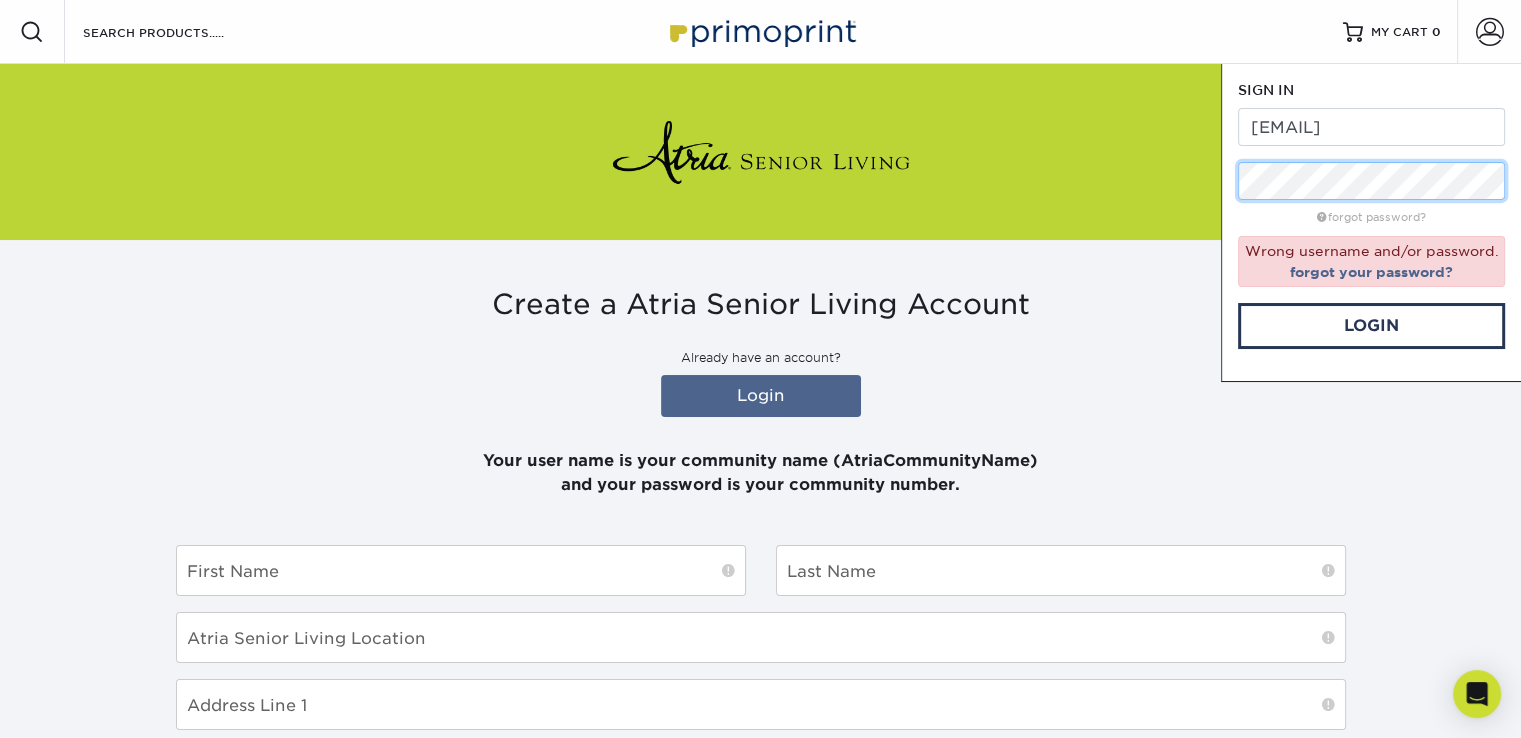 click on "SIGN IN
CREATE AN ACCOUNT
suzanne.fayard2@atriaseniorliving.com
forgot password?
Wrong username and/or password. forgot your password?
Login
OR
SIGN IN
CREATE AN ACCOUNT
All fields are required.
All fields are required." at bounding box center [1371, 223] 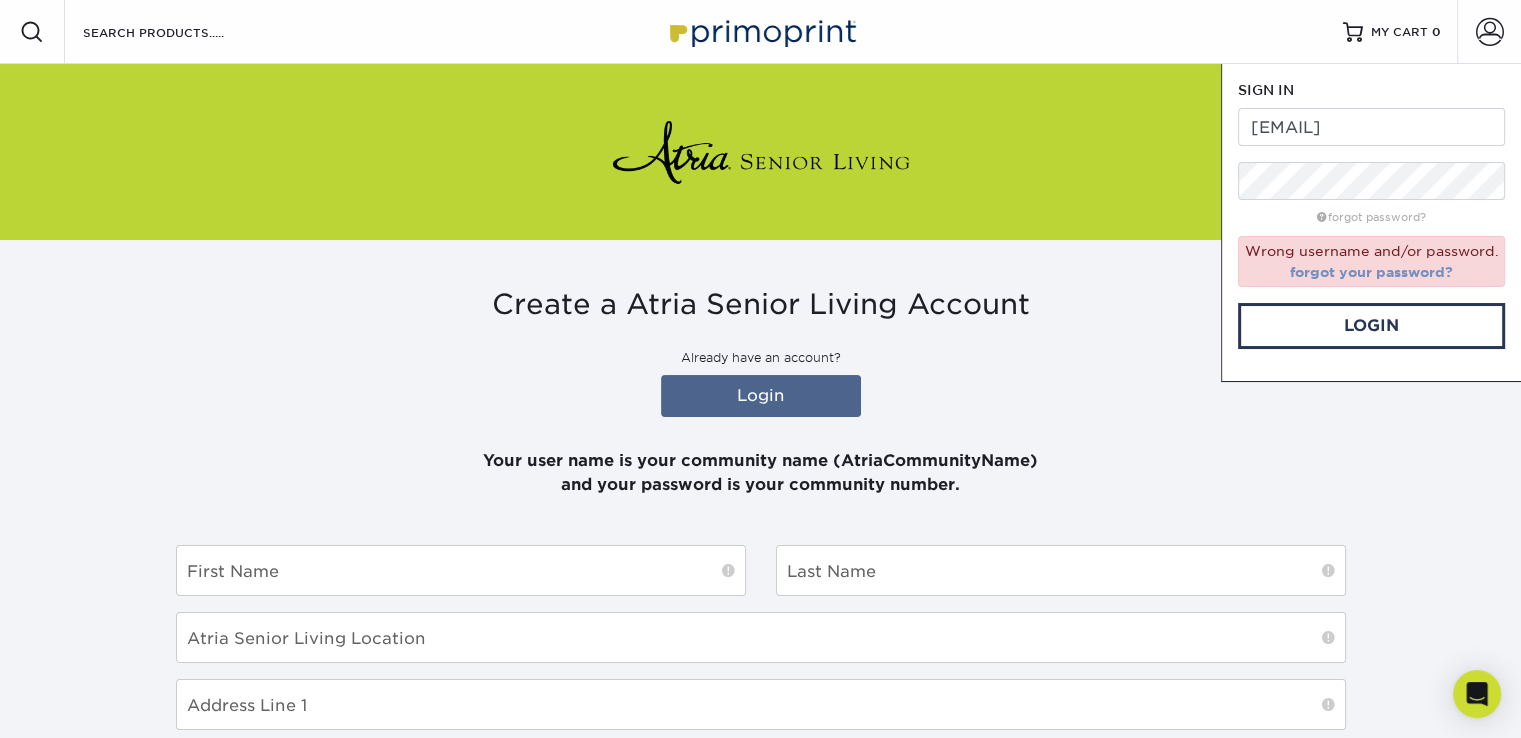 click on "forgot your password?" at bounding box center [1371, 272] 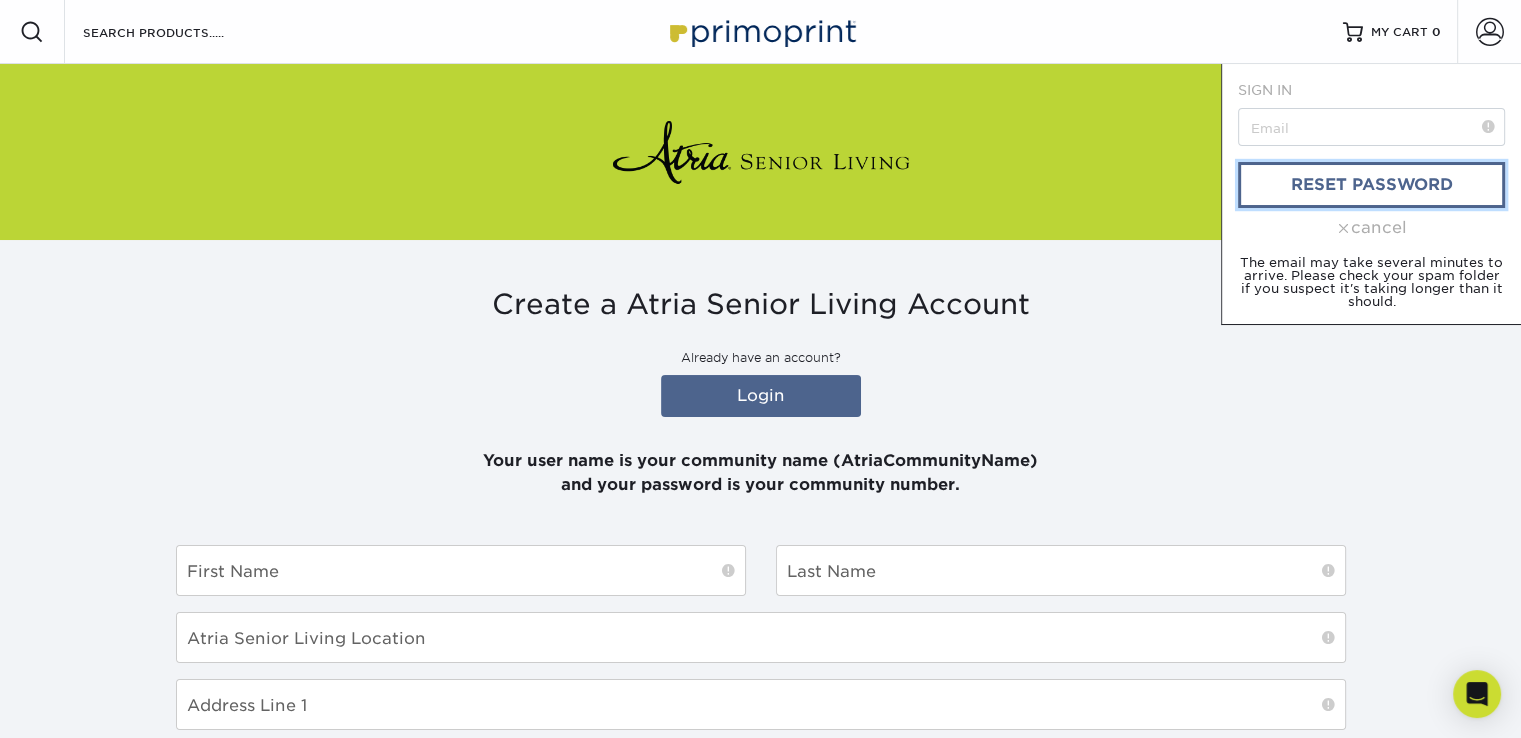 click on "reset password" at bounding box center [1371, 185] 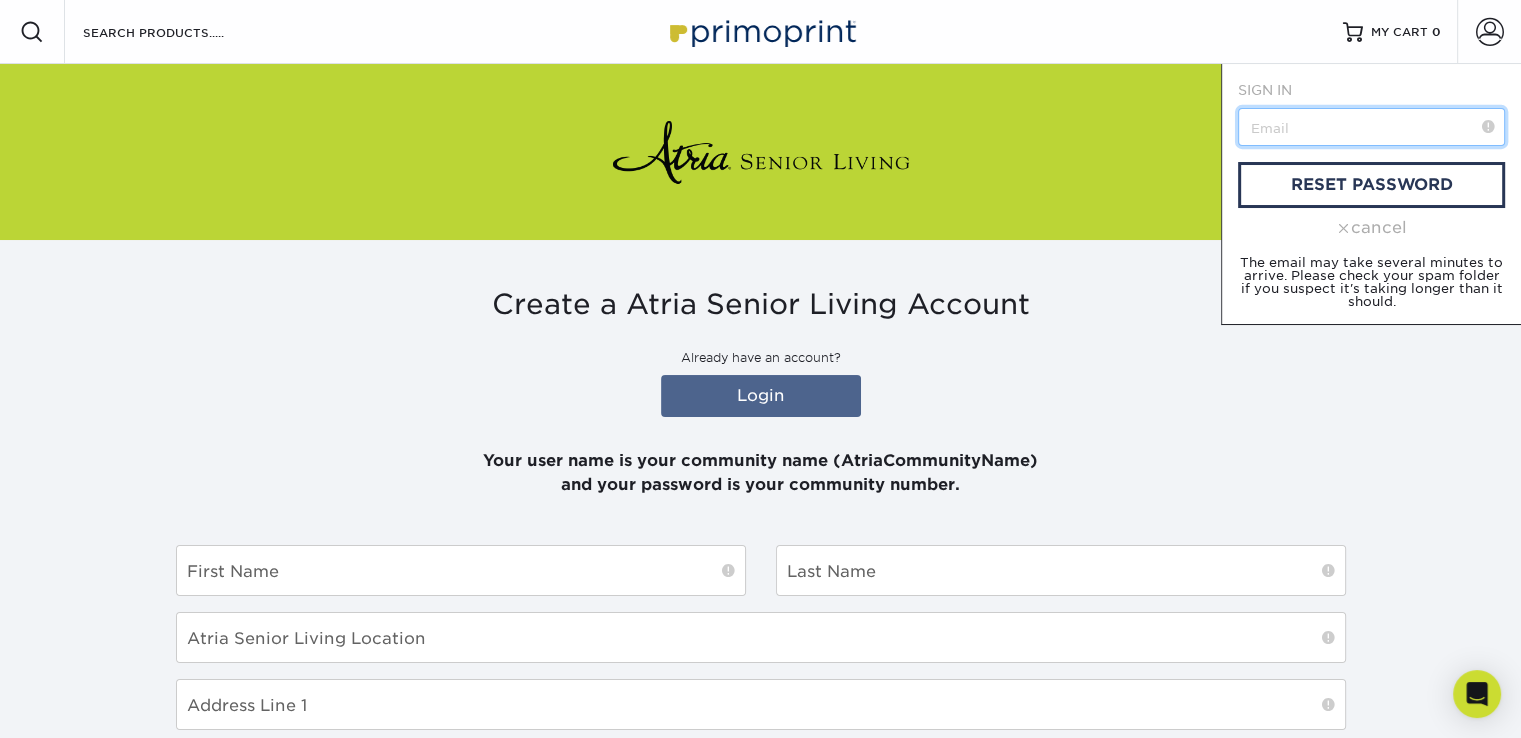 click at bounding box center (1371, 127) 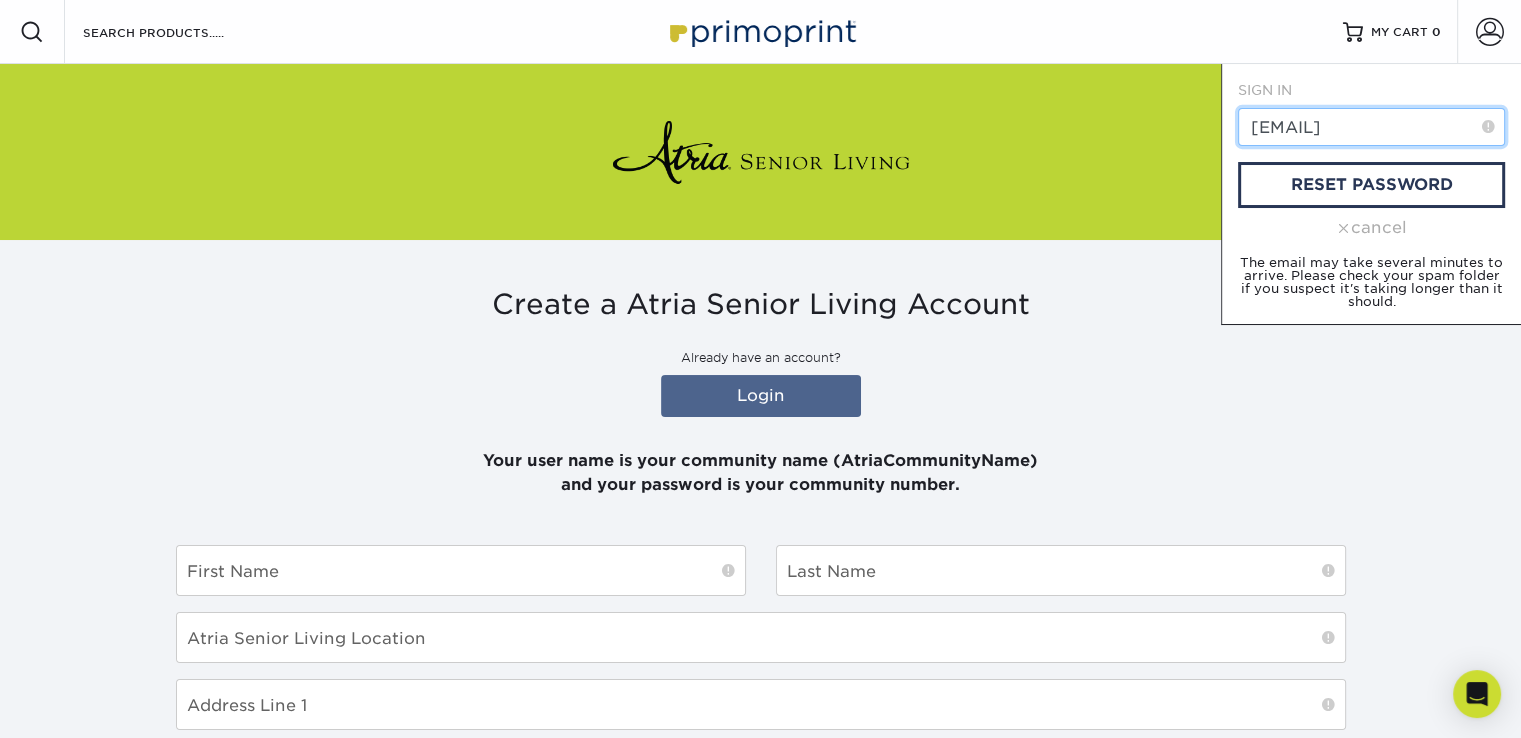 scroll, scrollTop: 0, scrollLeft: 85, axis: horizontal 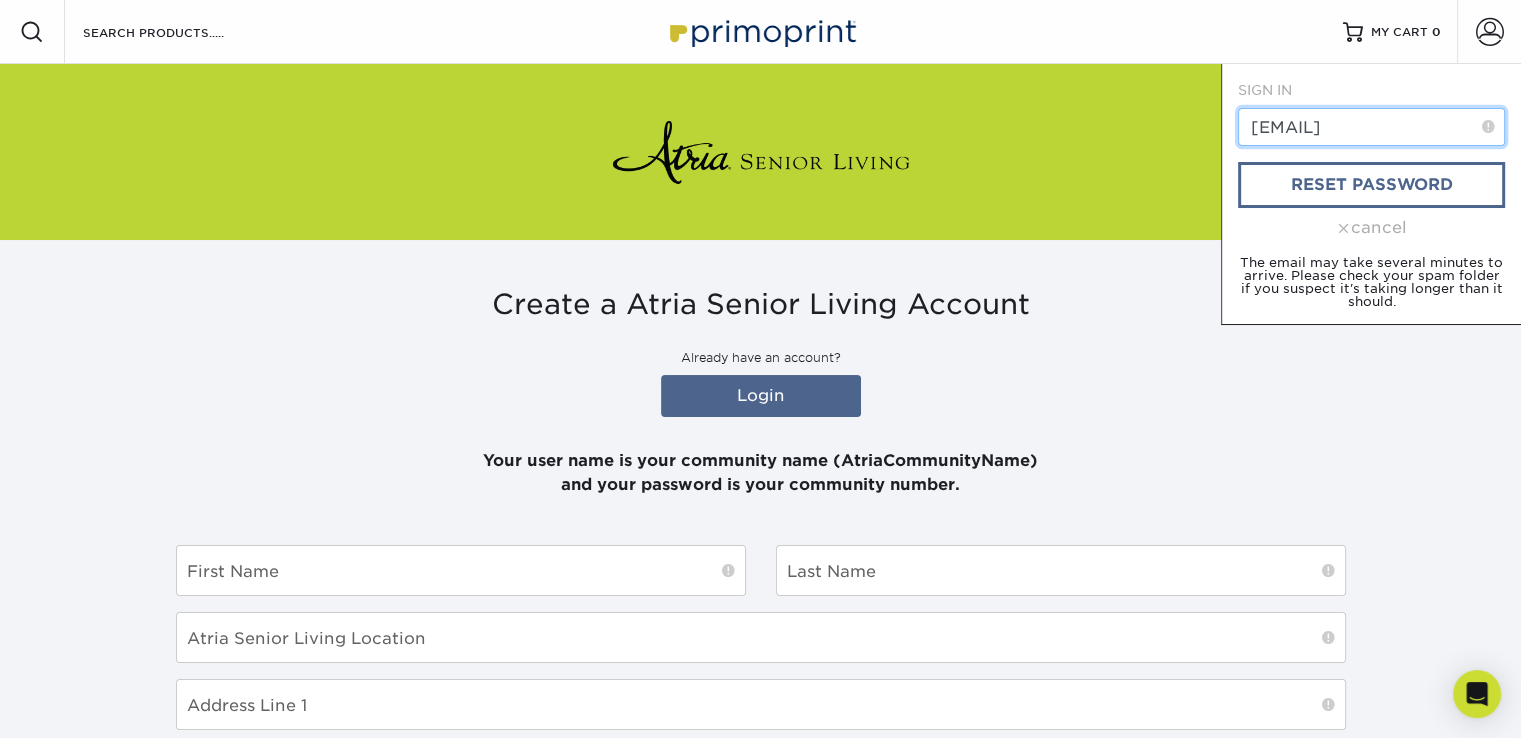 type on "[EMAIL]" 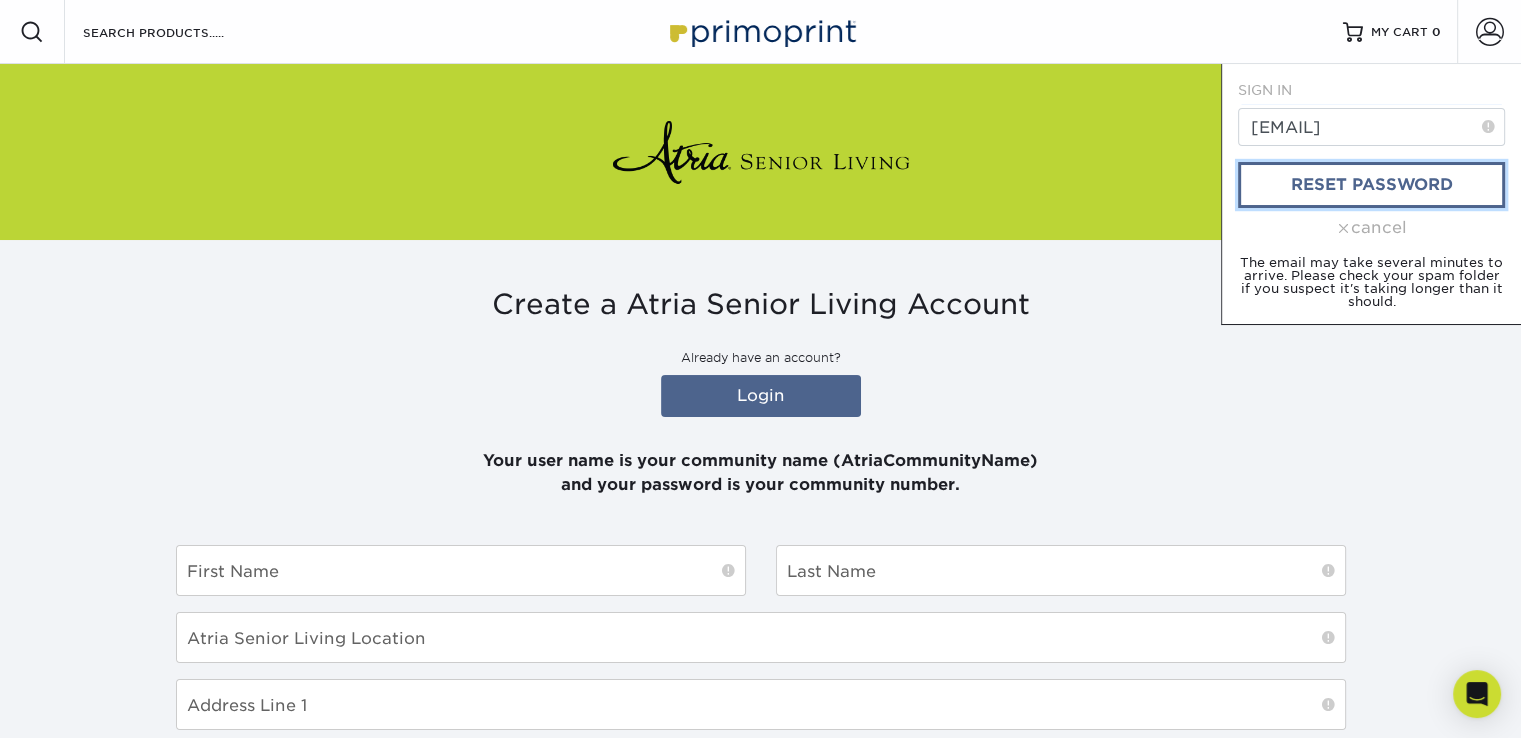 scroll, scrollTop: 0, scrollLeft: 0, axis: both 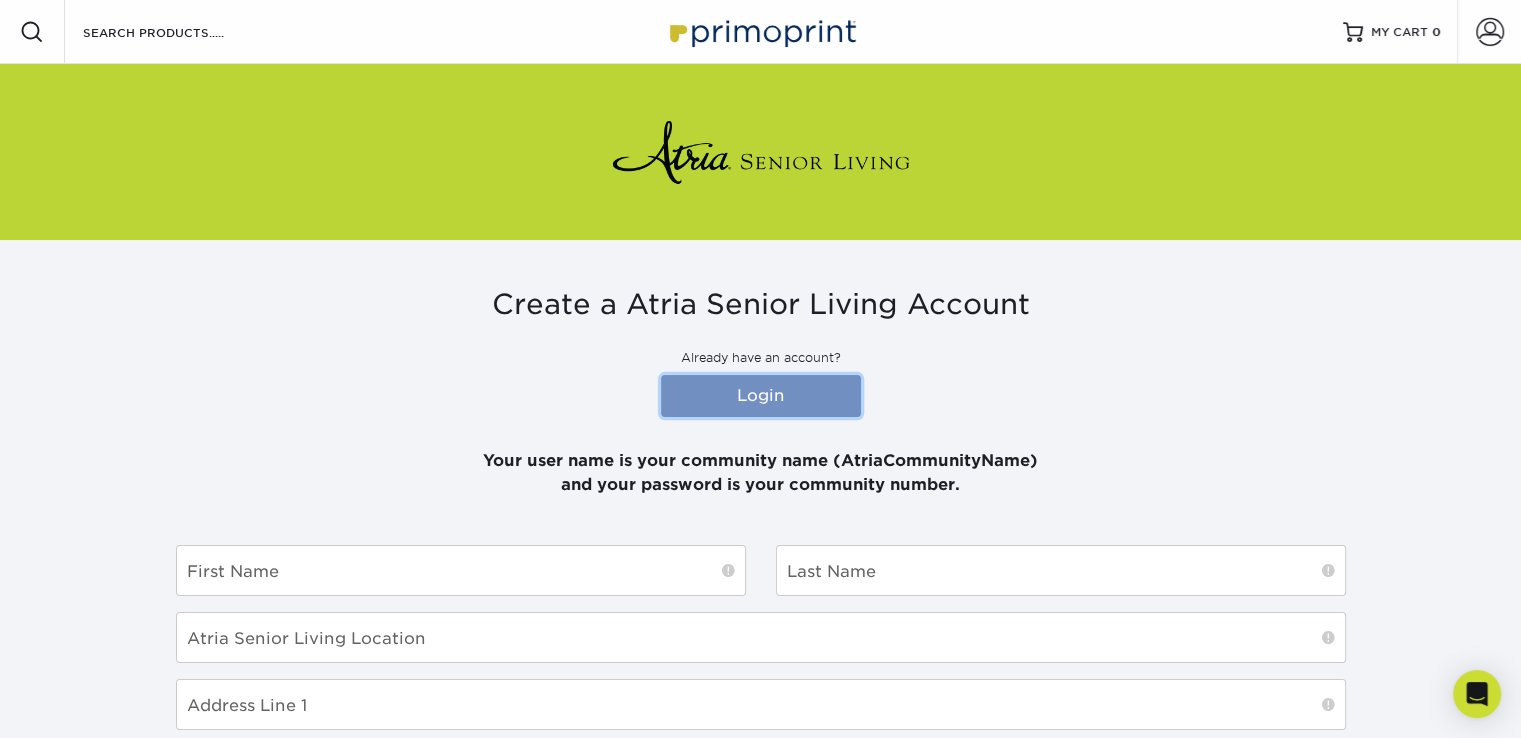 click on "Login" at bounding box center (761, 396) 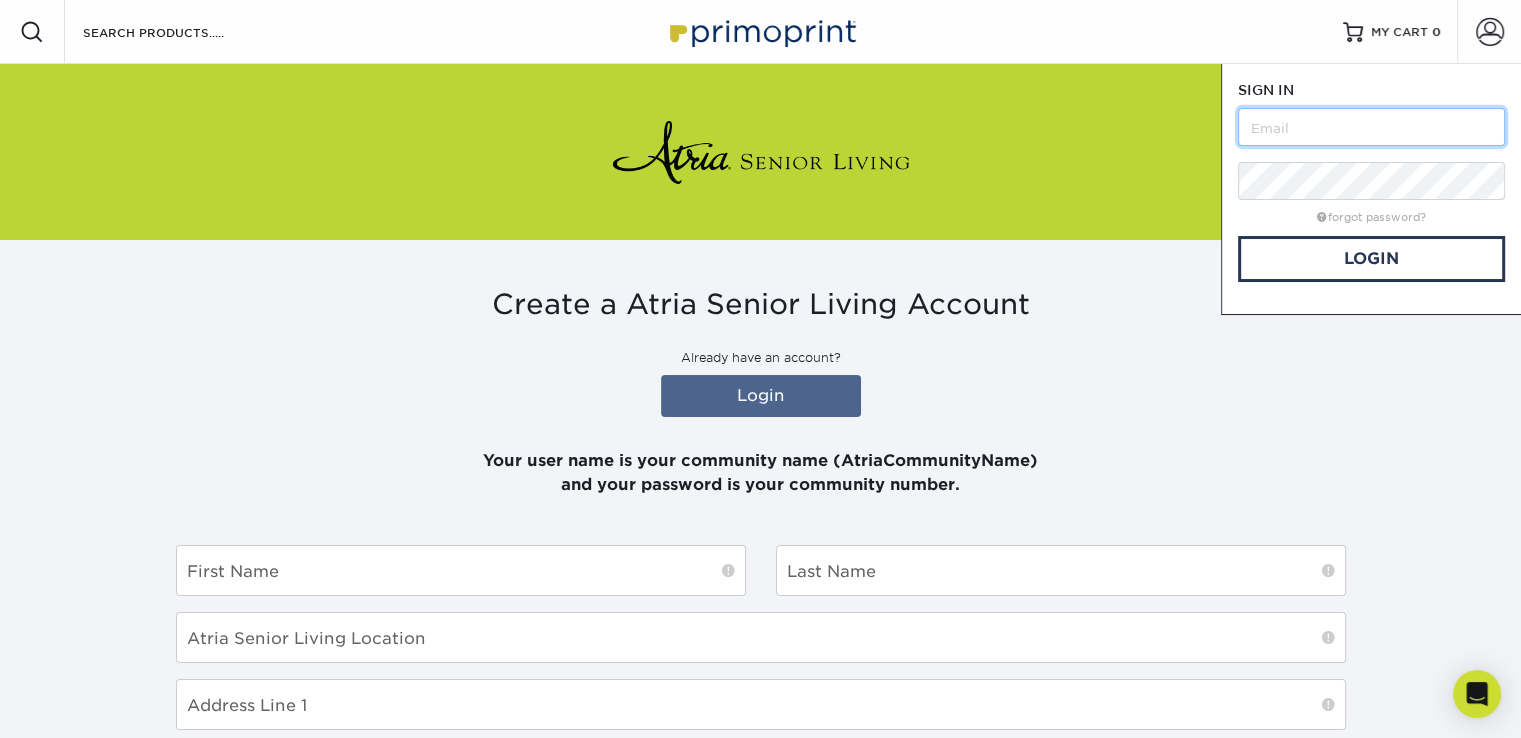 click at bounding box center (1371, 127) 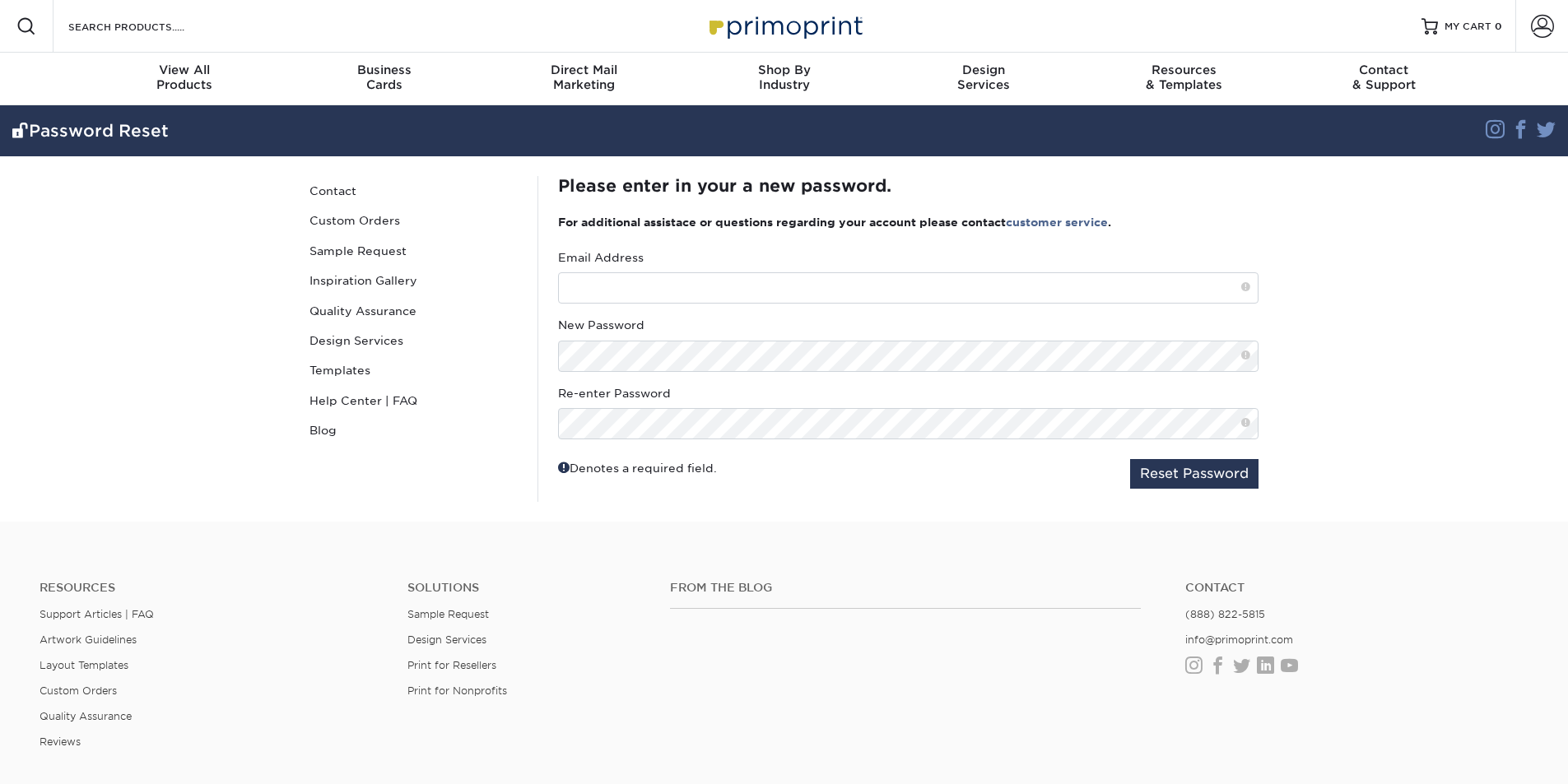 scroll, scrollTop: 0, scrollLeft: 0, axis: both 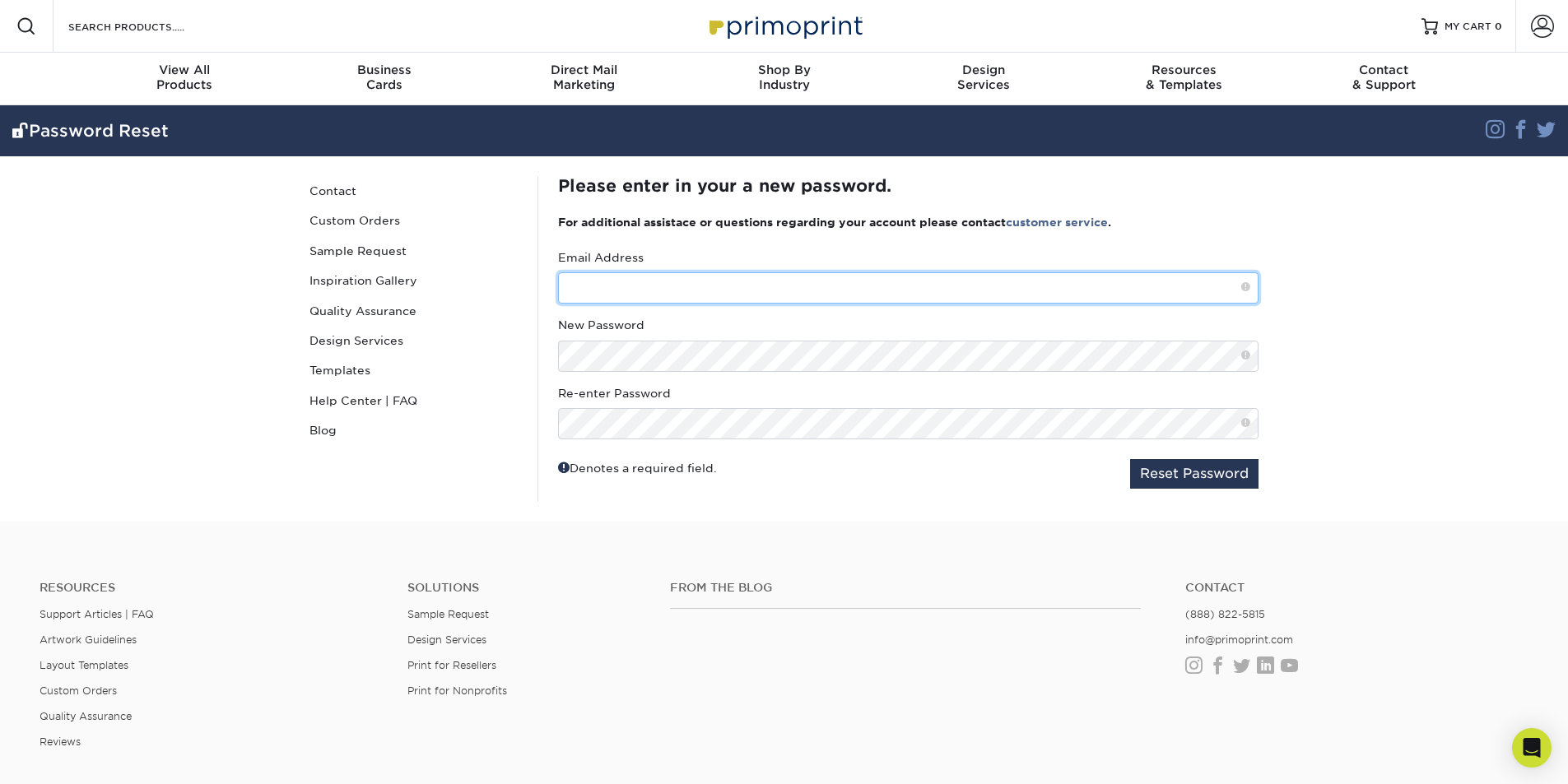 click at bounding box center [908, 288] 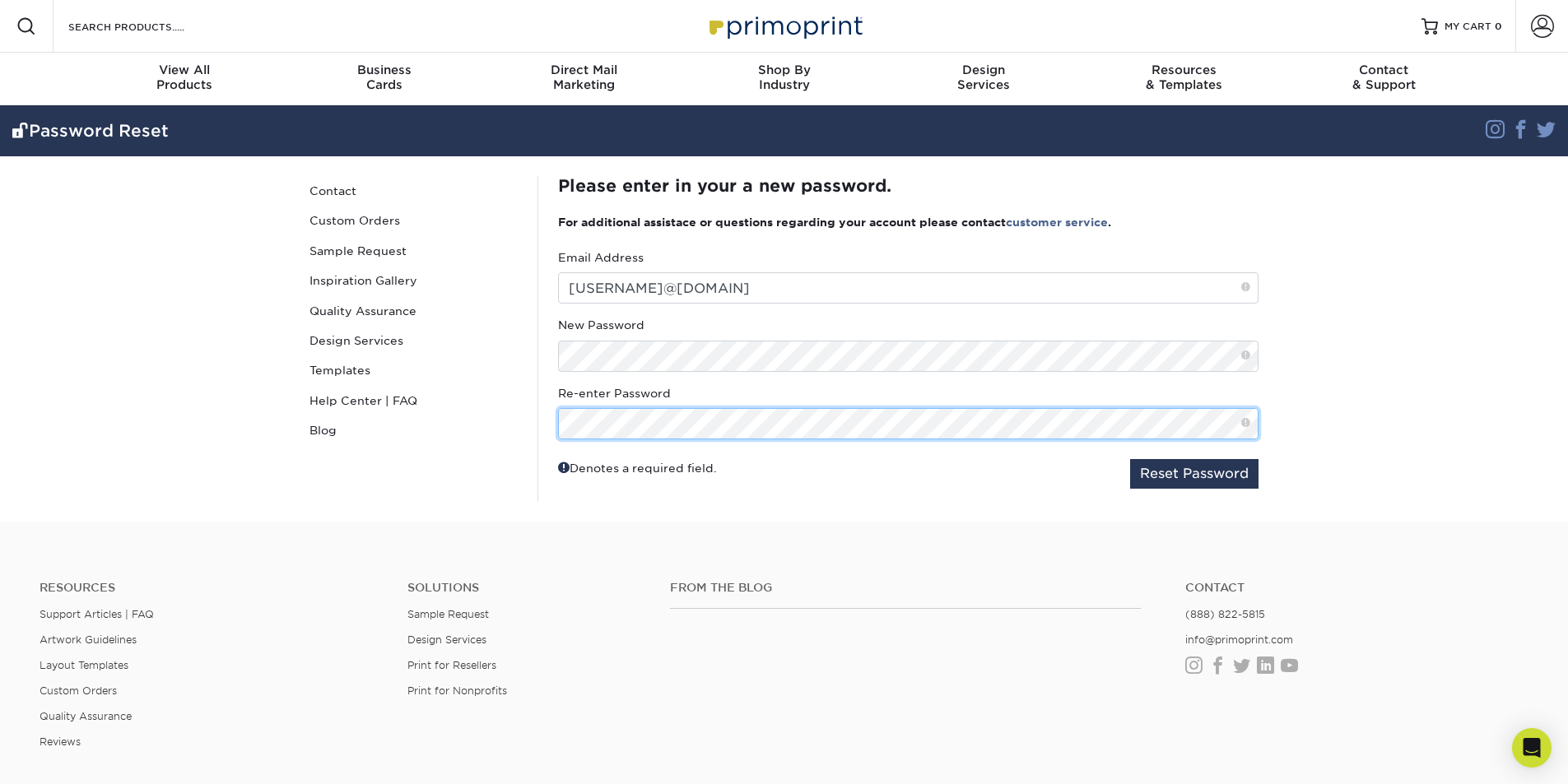 click on "Reset Password" at bounding box center (1194, 474) 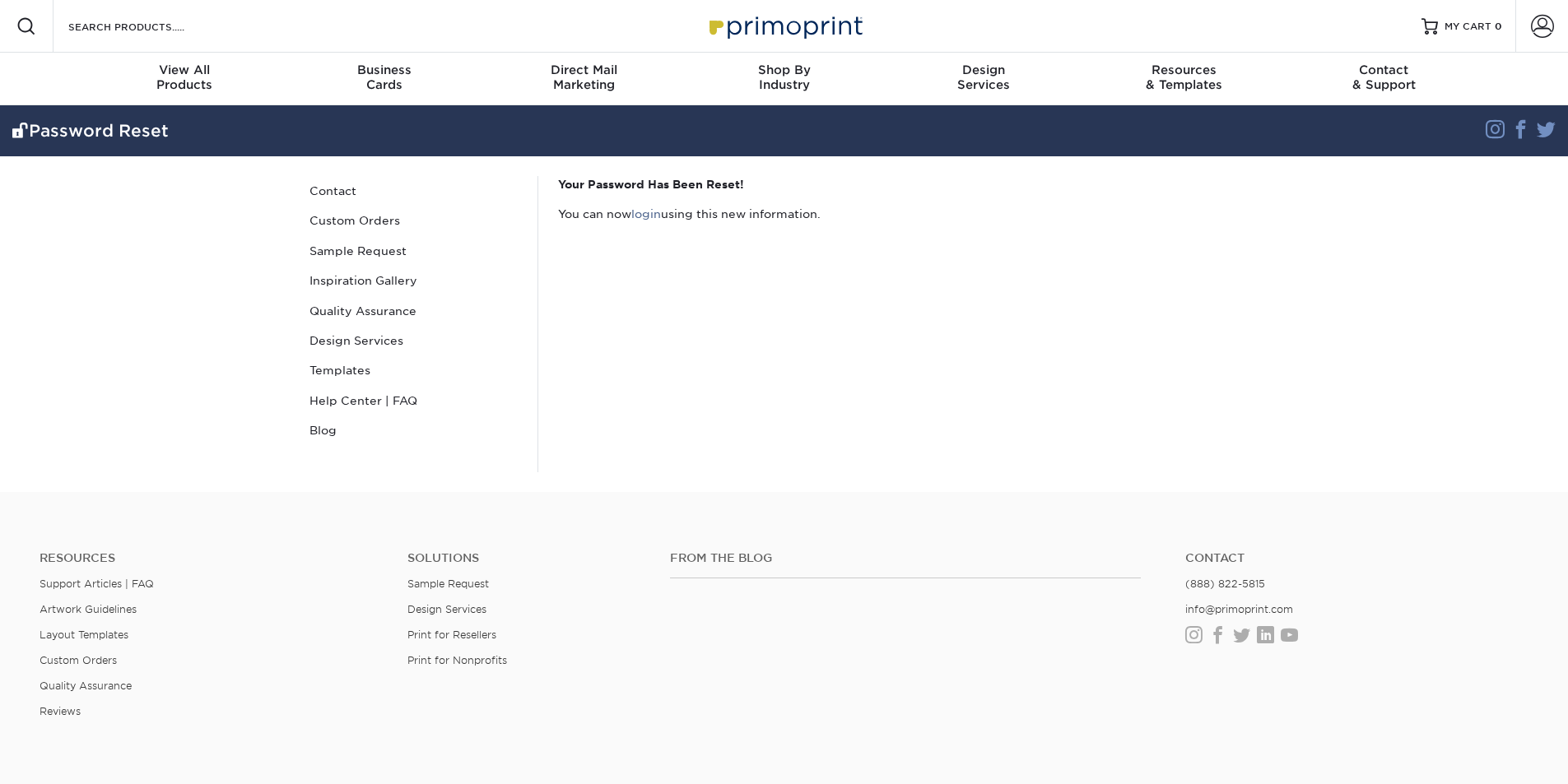 scroll, scrollTop: 0, scrollLeft: 0, axis: both 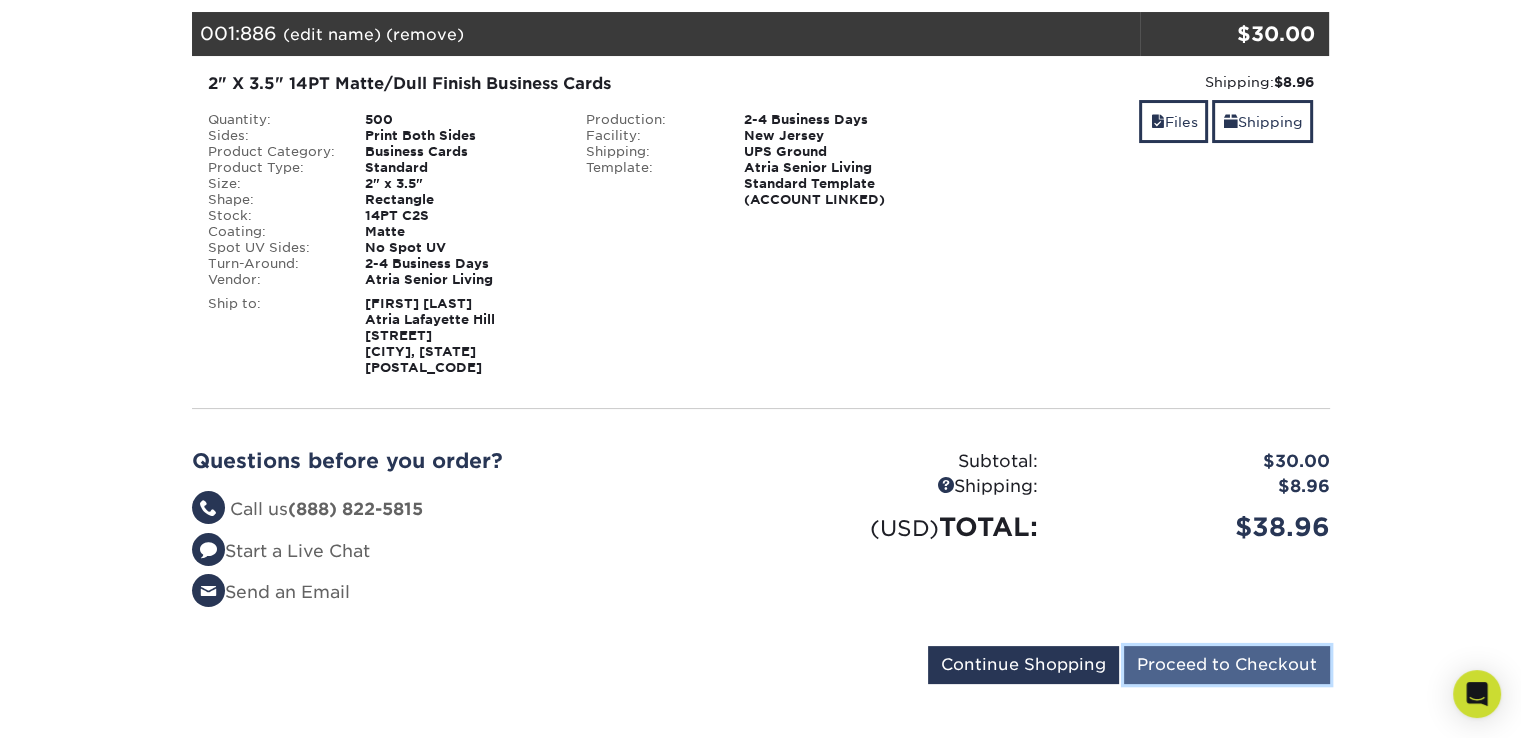click on "Proceed to Checkout" at bounding box center (1227, 665) 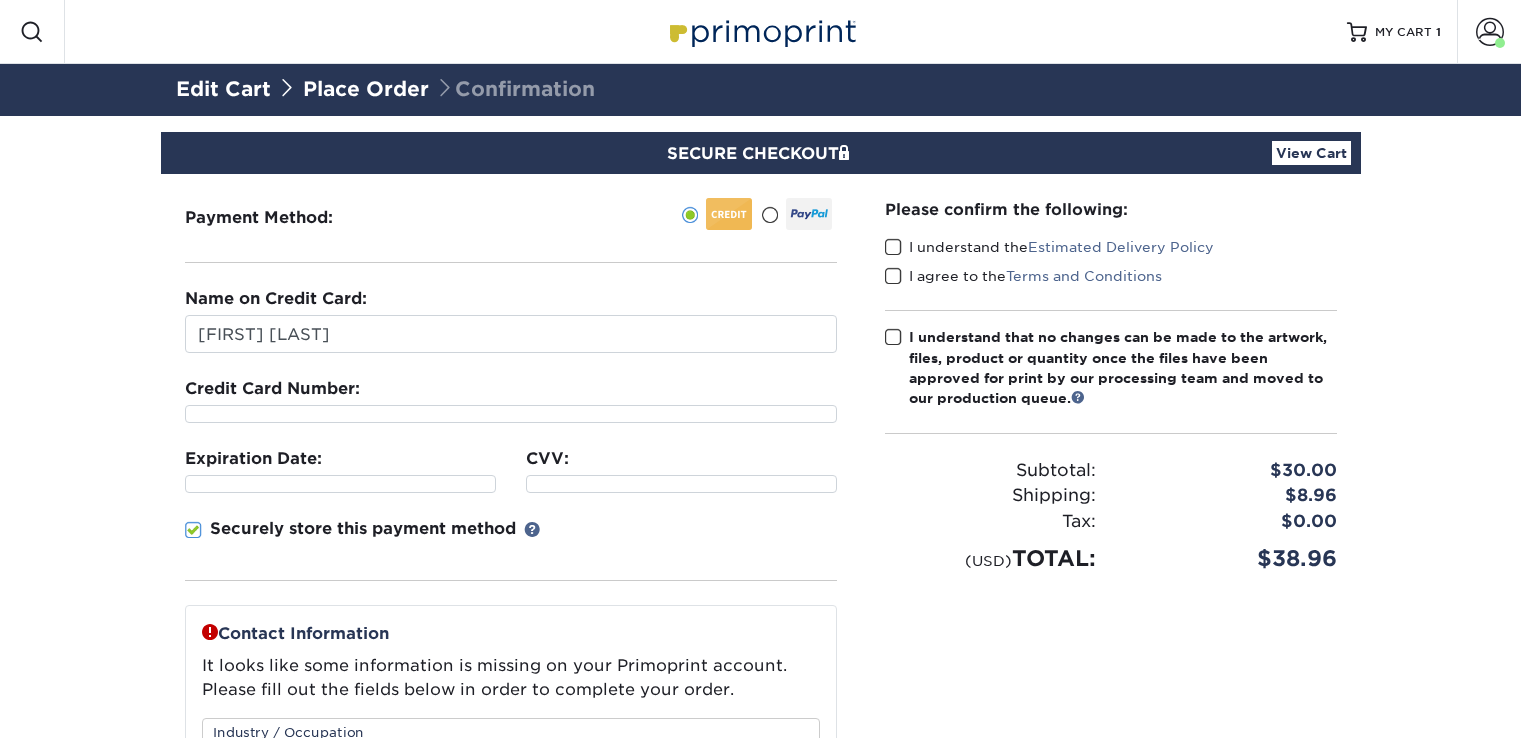 scroll, scrollTop: 0, scrollLeft: 0, axis: both 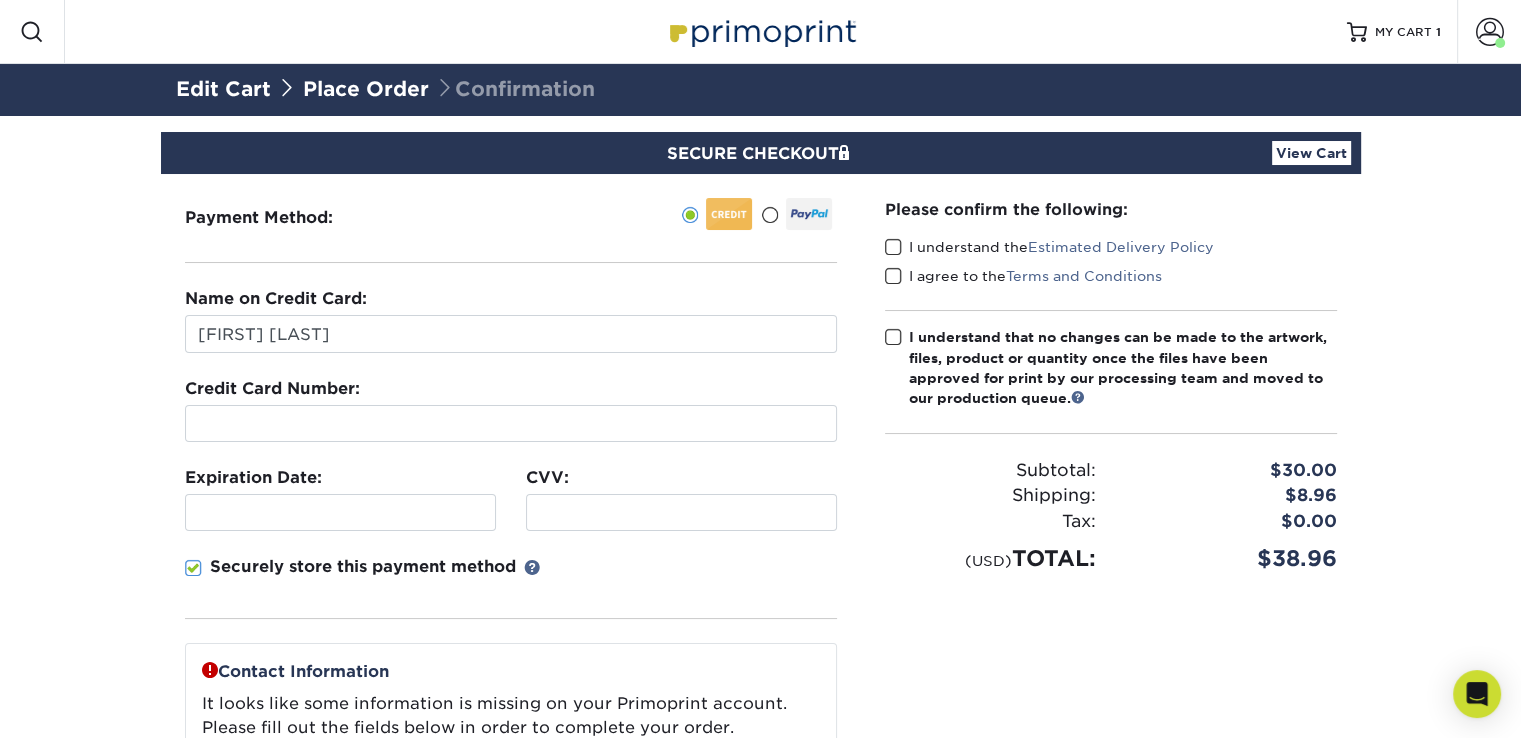 click at bounding box center (193, 568) 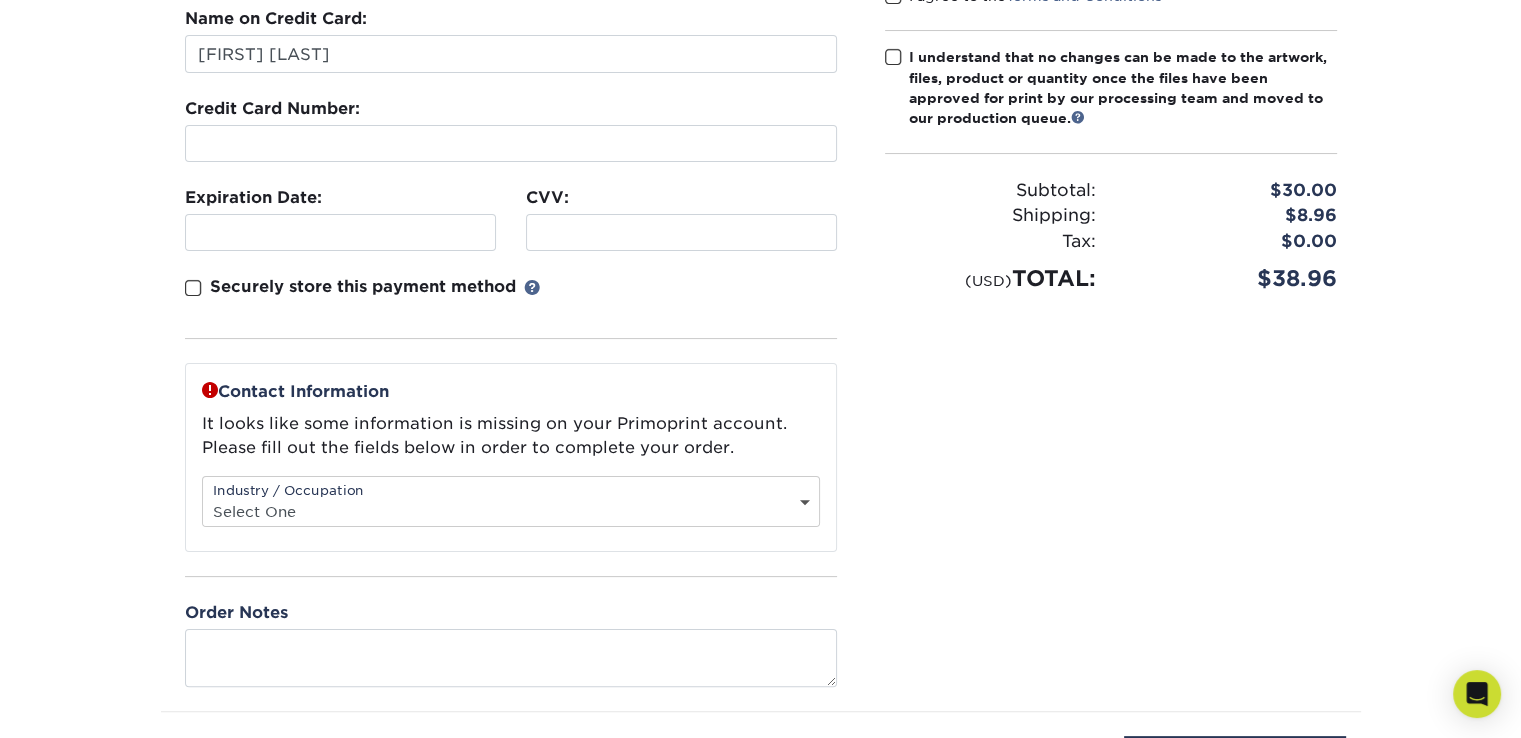 scroll, scrollTop: 300, scrollLeft: 0, axis: vertical 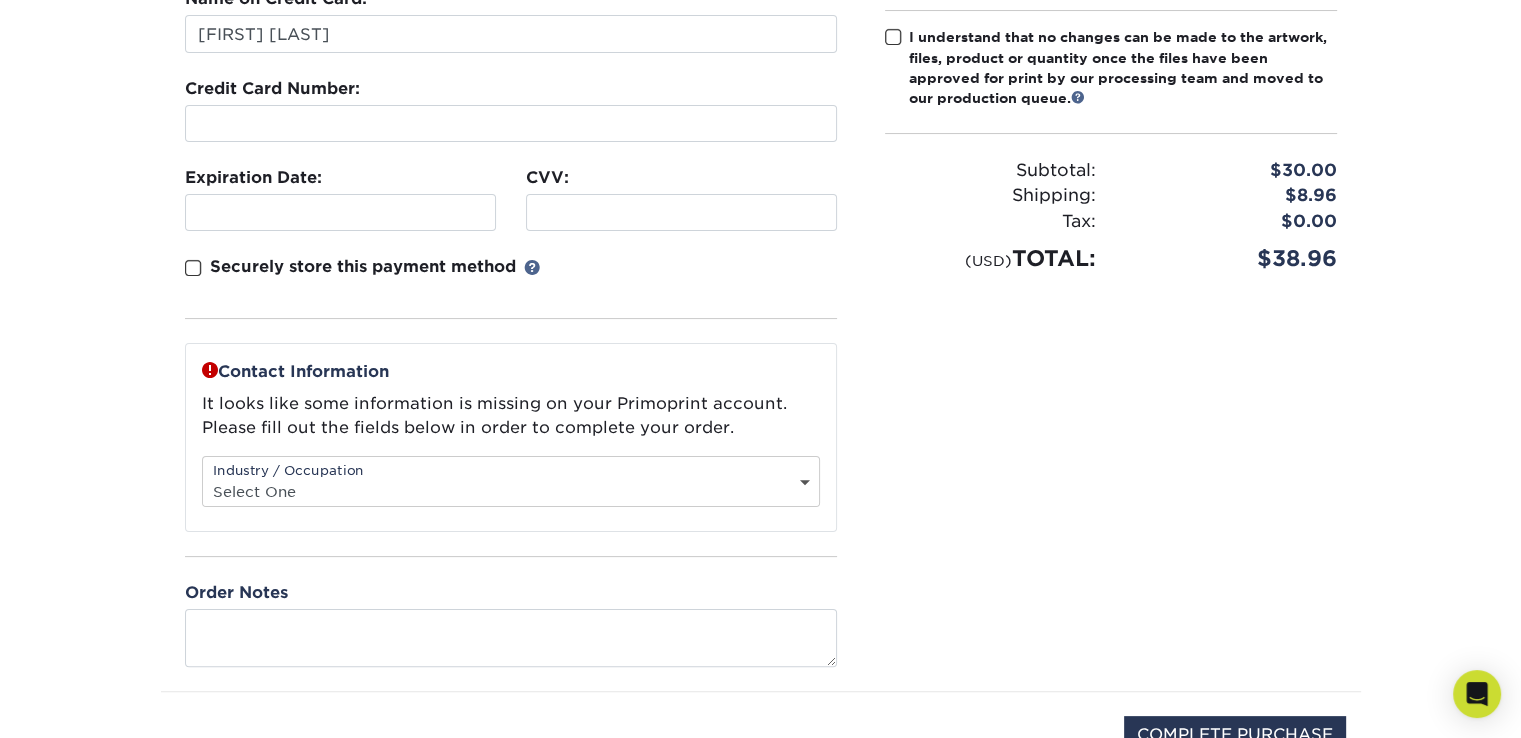 click on "Select One
Administrative
Executive
Human Resources
Construction
Education
Entertainment
Event / Wedding Planning
Financial Services
Food and Beverage
Graphic Designer
Healthcare
Insurance
Legal Agency Public Relations" at bounding box center (511, 491) 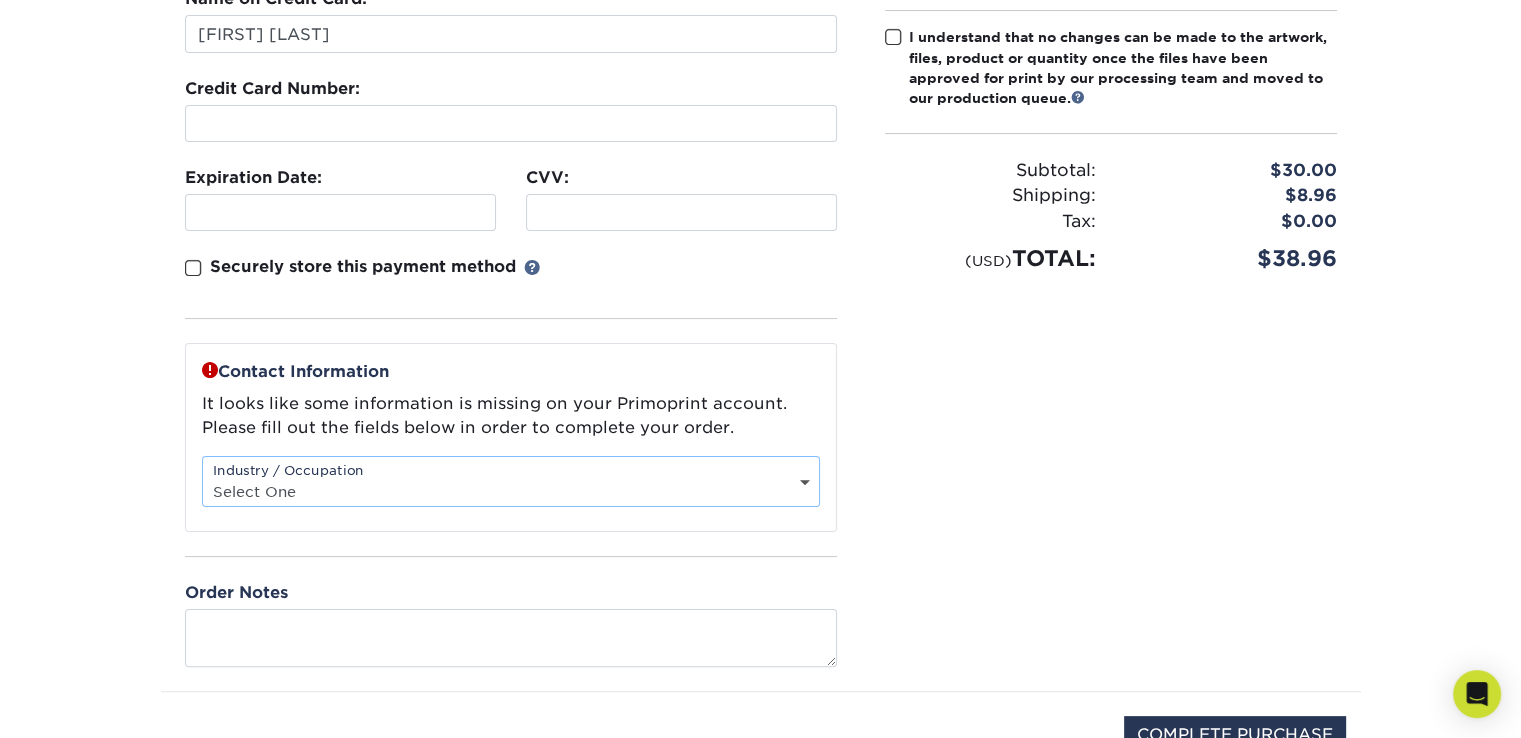 select on "21" 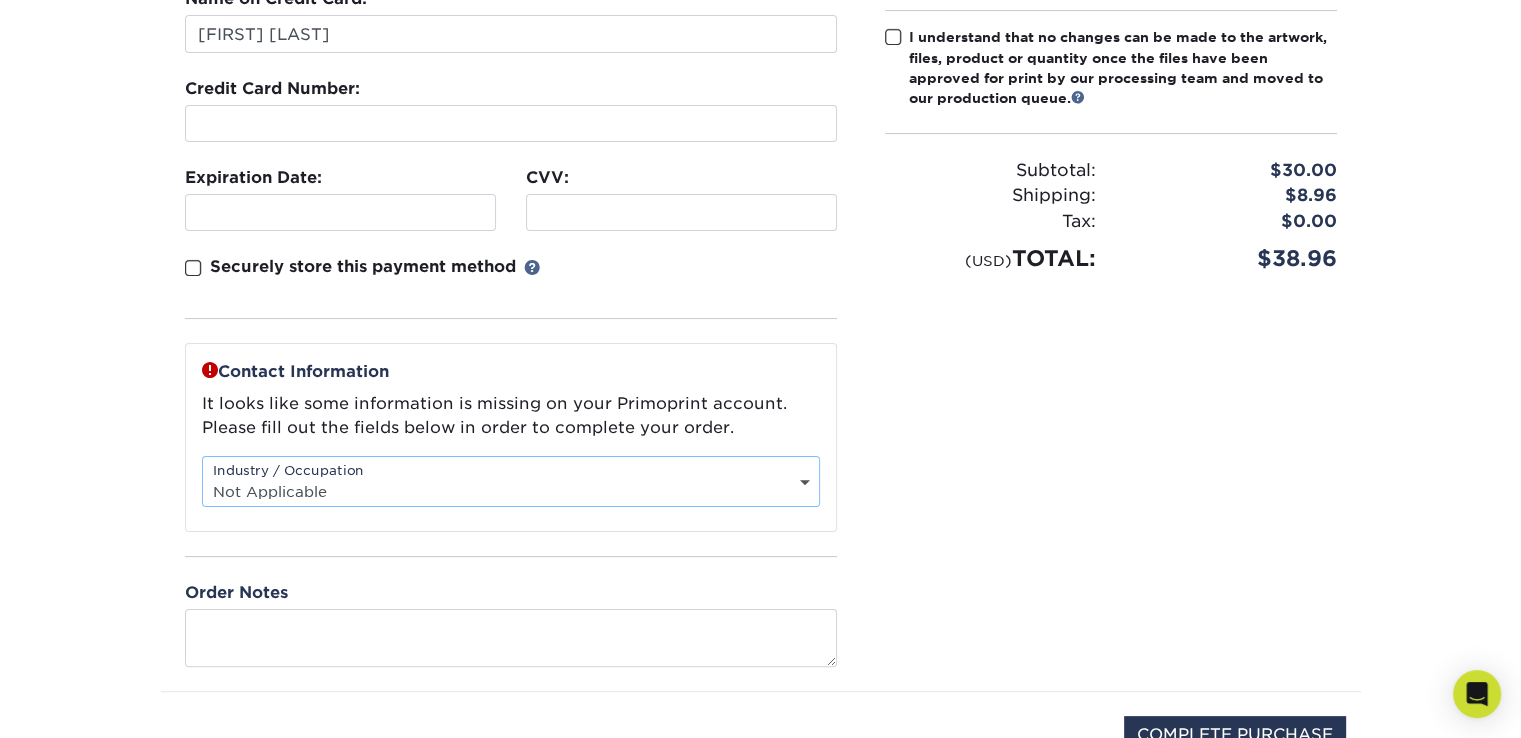 click on "Select One
Administrative
Executive
Human Resources
Construction
Education
Entertainment
Event / Wedding Planning
Financial Services
Food and Beverage
Graphic Designer
Healthcare
Insurance
Legal Agency Public Relations" at bounding box center [511, 491] 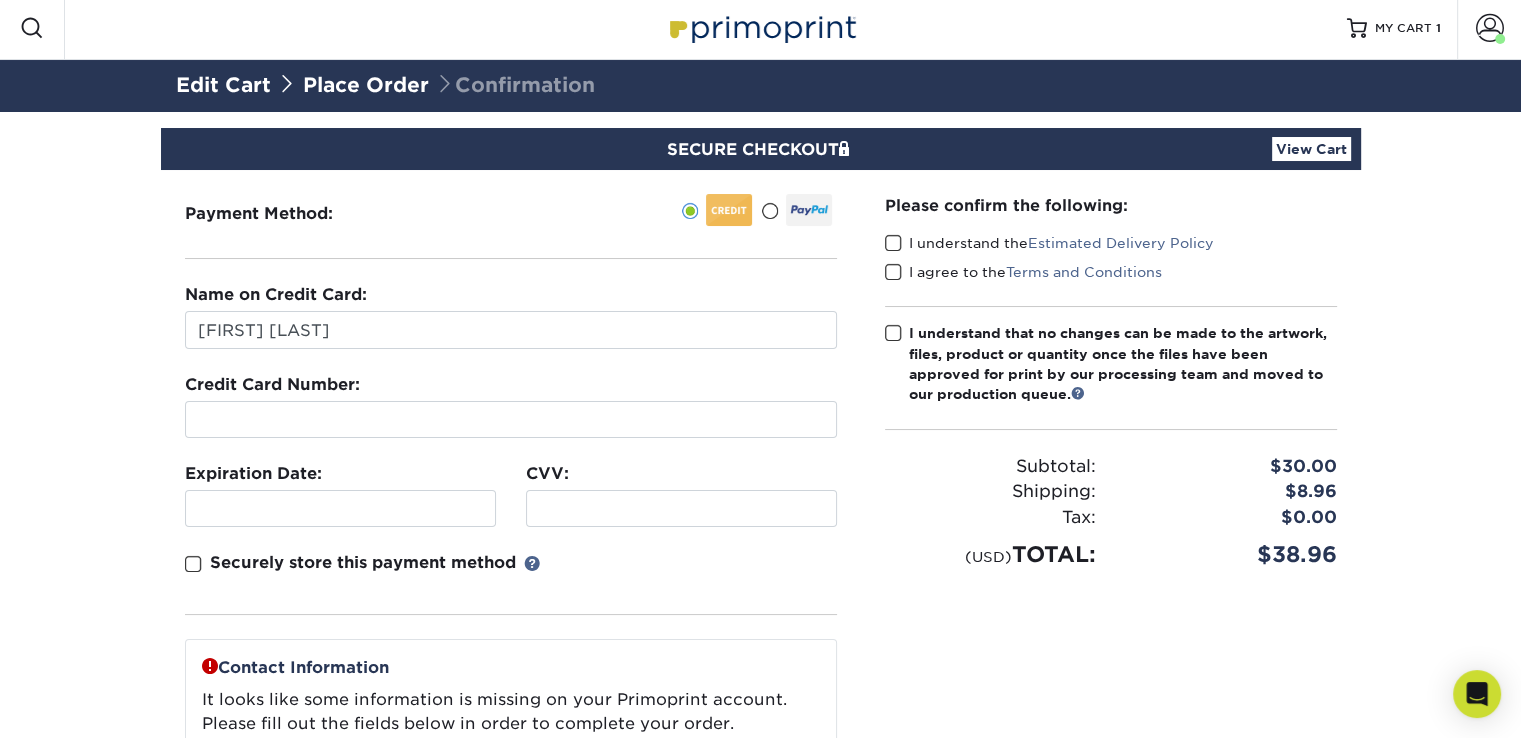 scroll, scrollTop: 0, scrollLeft: 0, axis: both 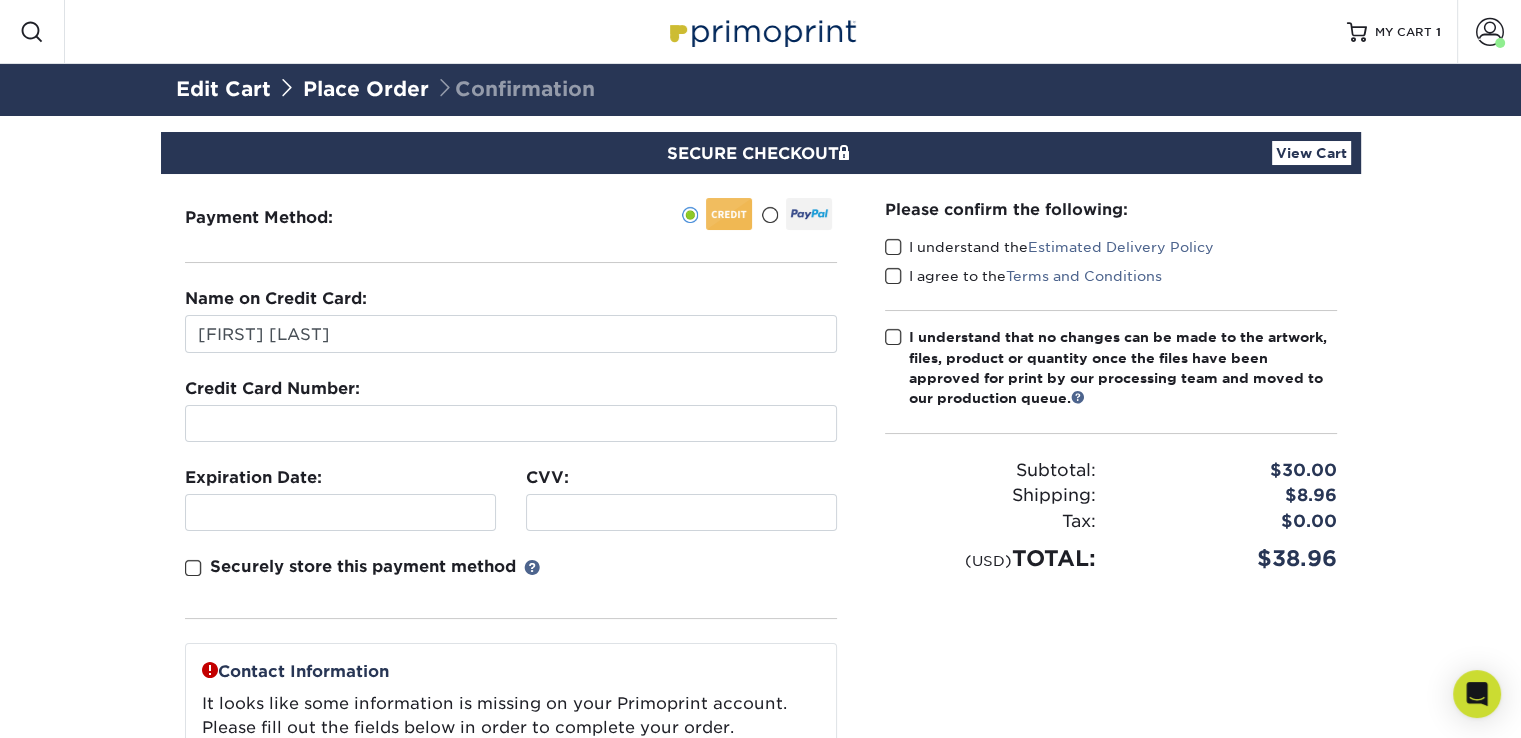 click at bounding box center (893, 247) 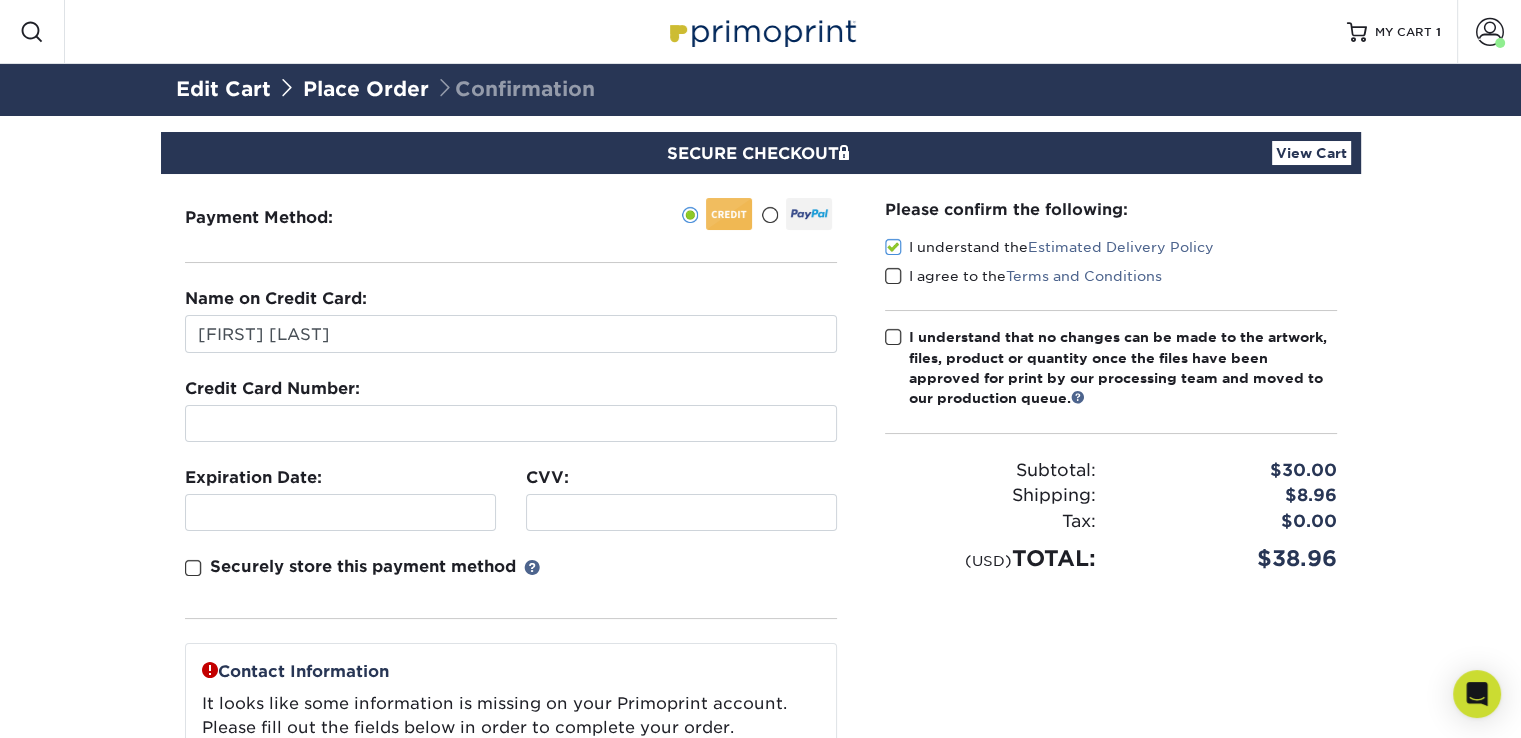 click at bounding box center (893, 276) 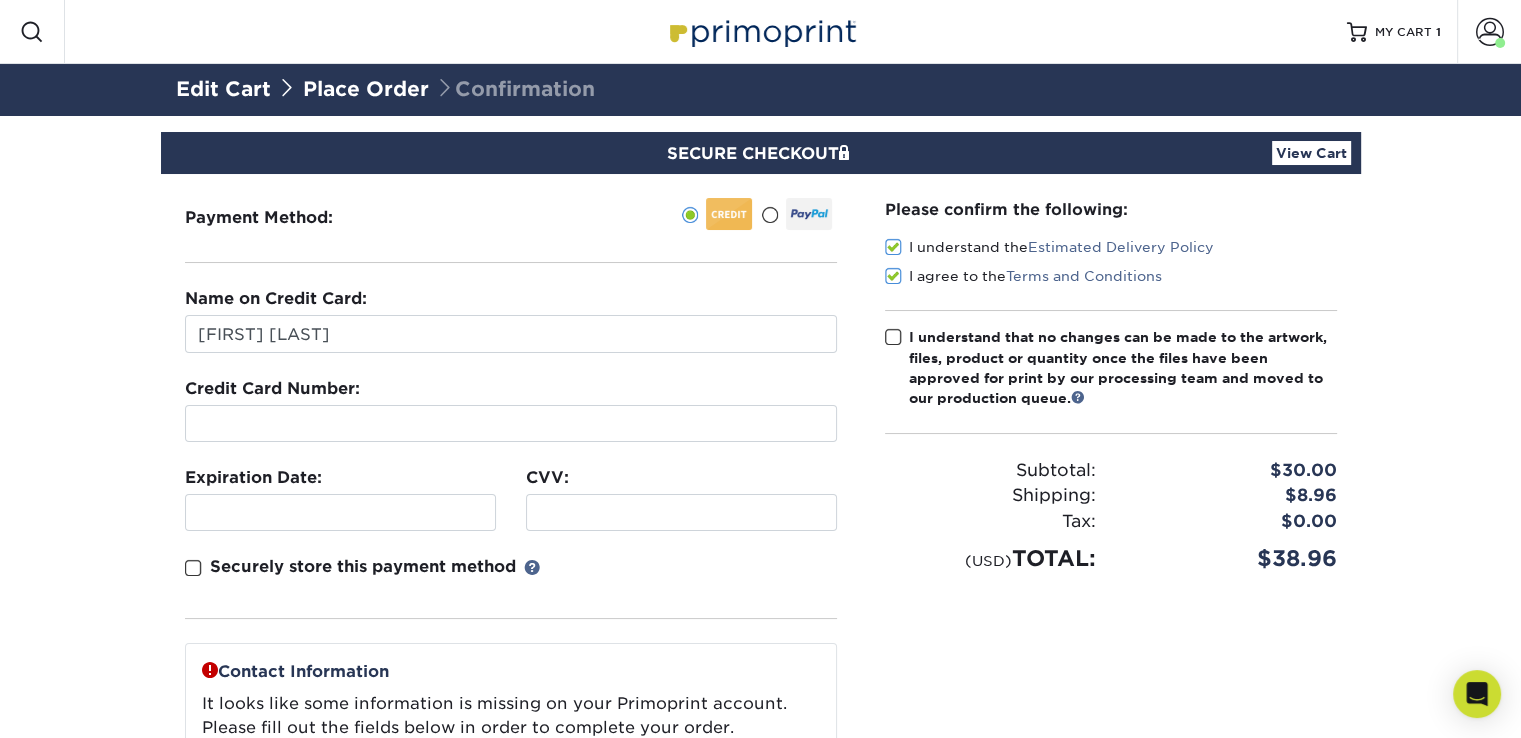click on "I understand that no changes can be made to the artwork, files, product or quantity once the files have been approved for print by our processing team and moved to our production queue." at bounding box center (1111, 368) 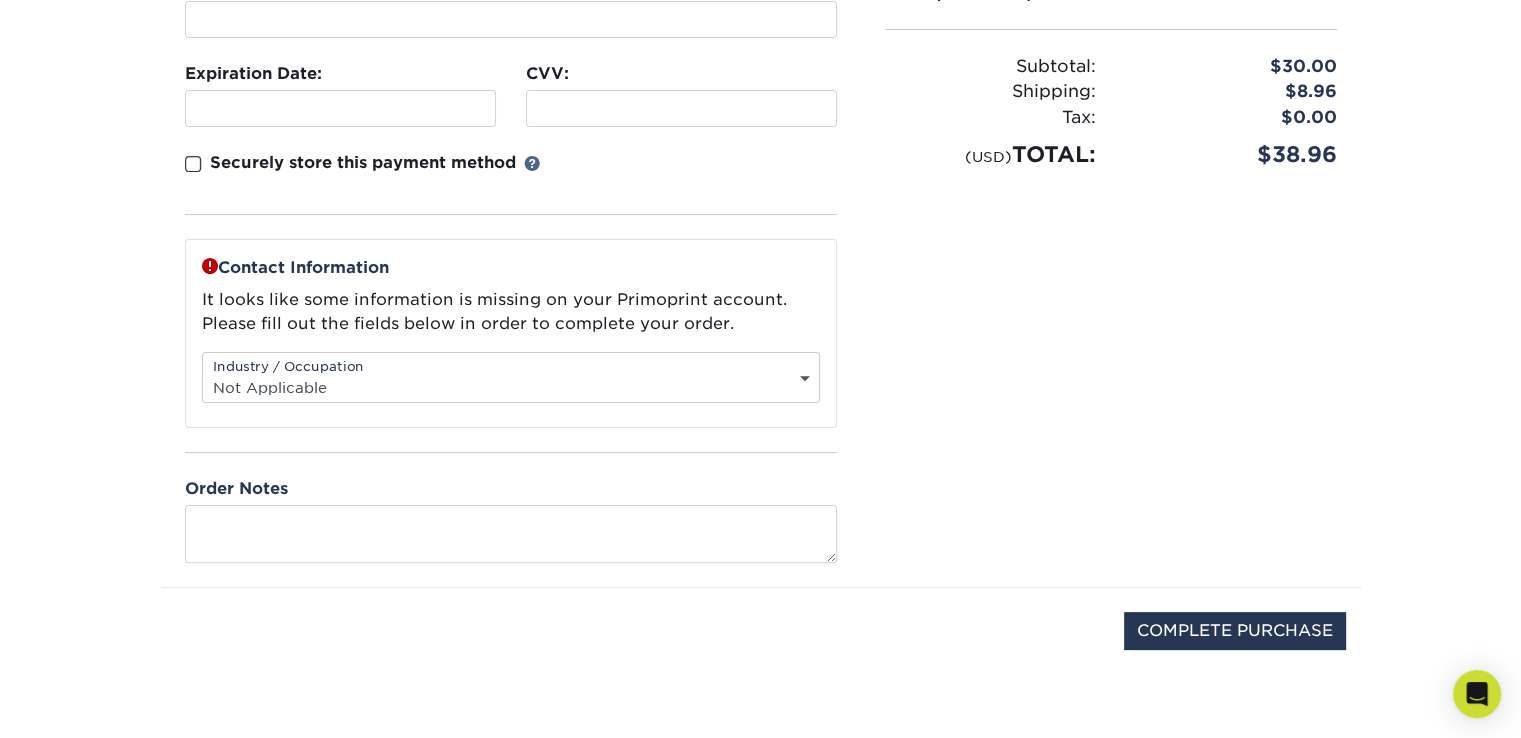 scroll, scrollTop: 404, scrollLeft: 0, axis: vertical 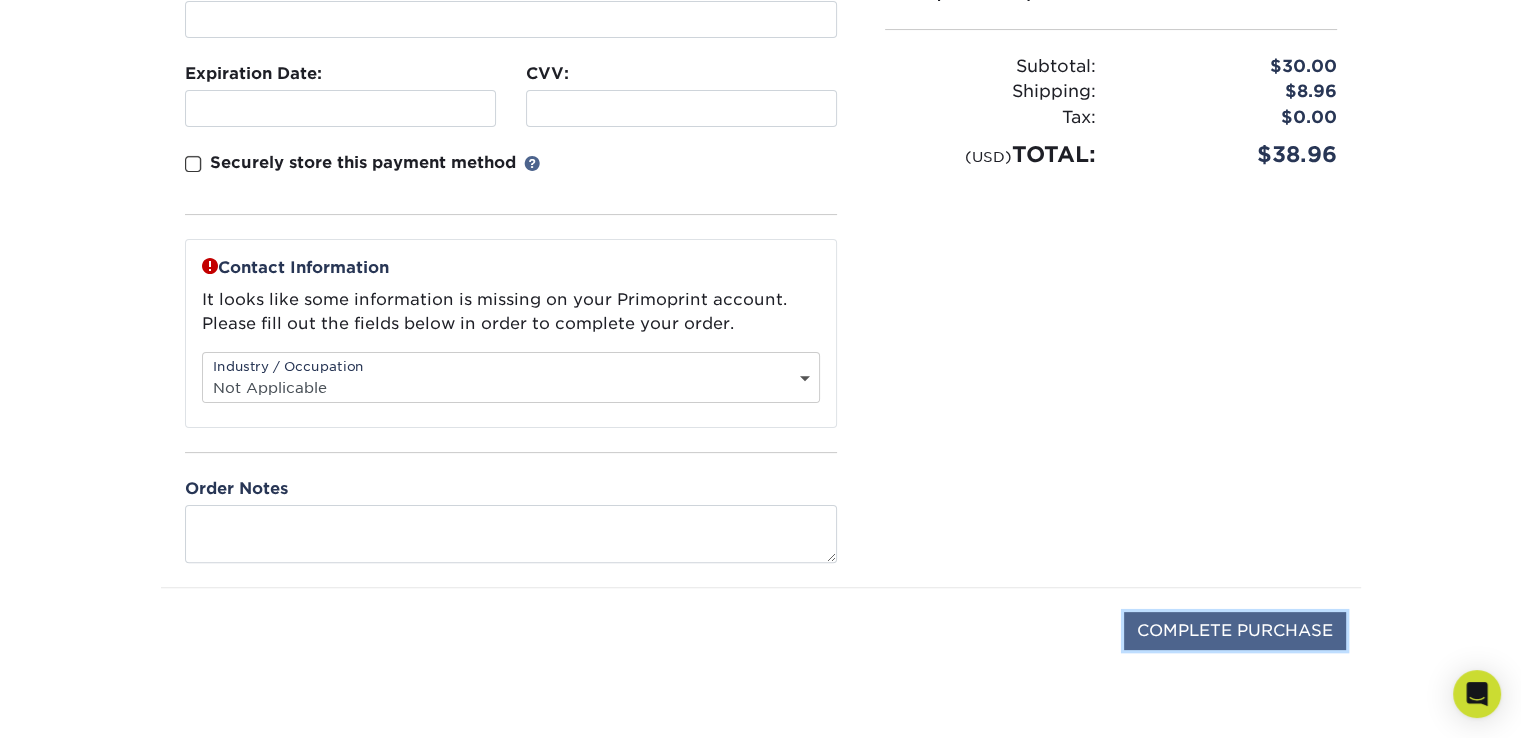 click on "COMPLETE PURCHASE" at bounding box center (1235, 631) 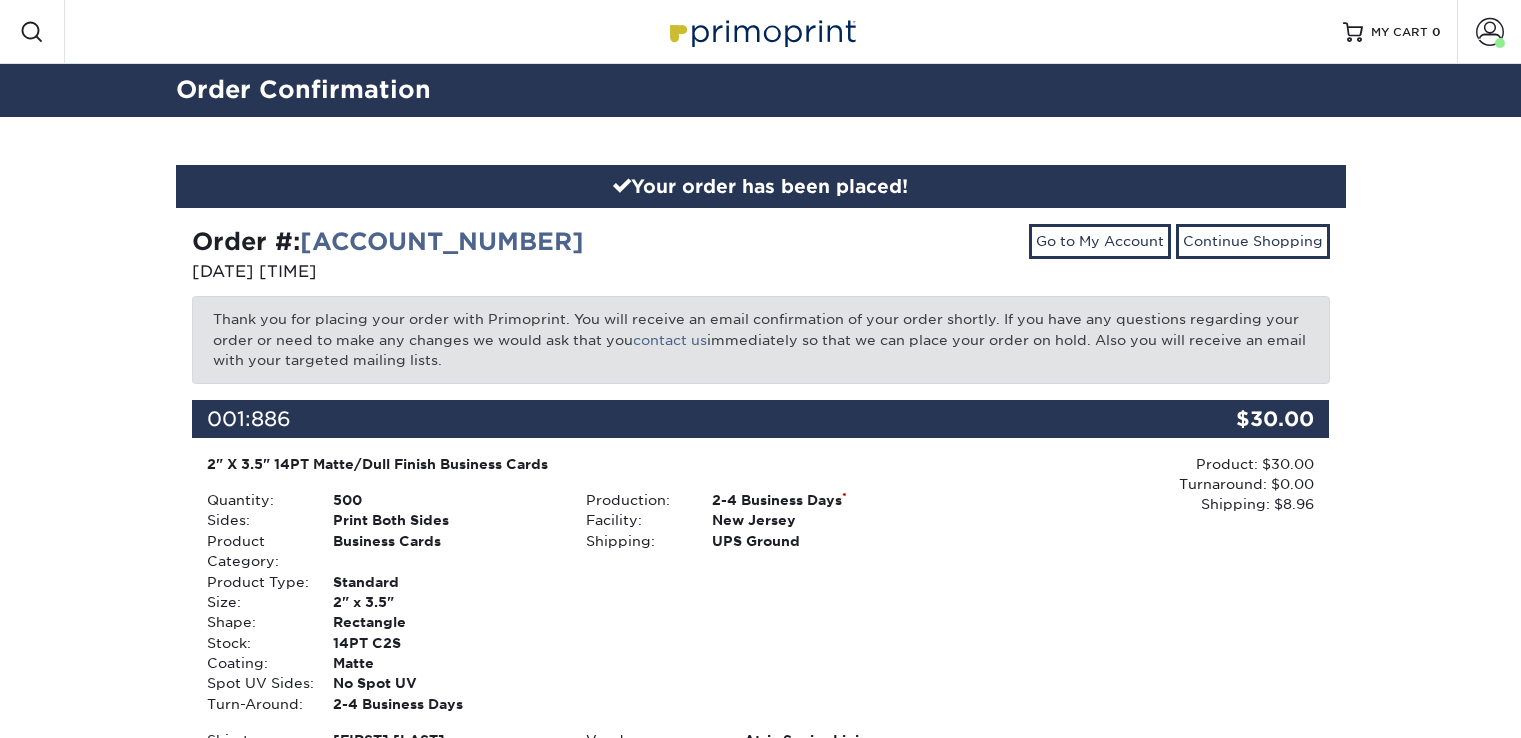 scroll, scrollTop: 0, scrollLeft: 0, axis: both 